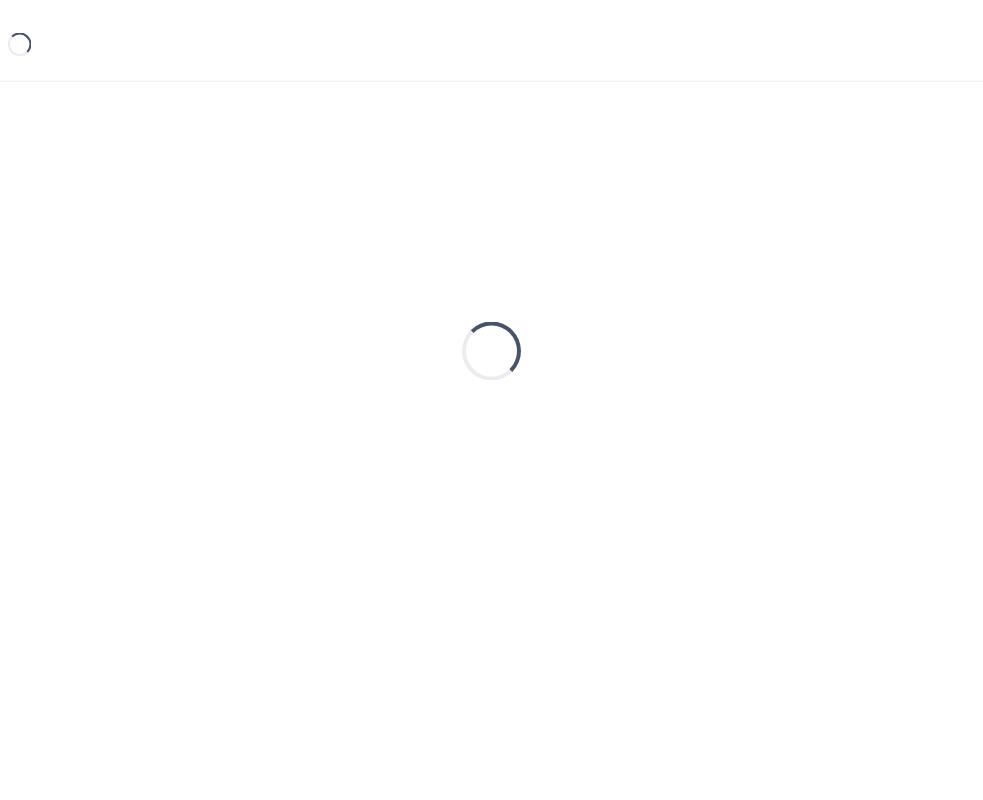 scroll, scrollTop: 0, scrollLeft: 0, axis: both 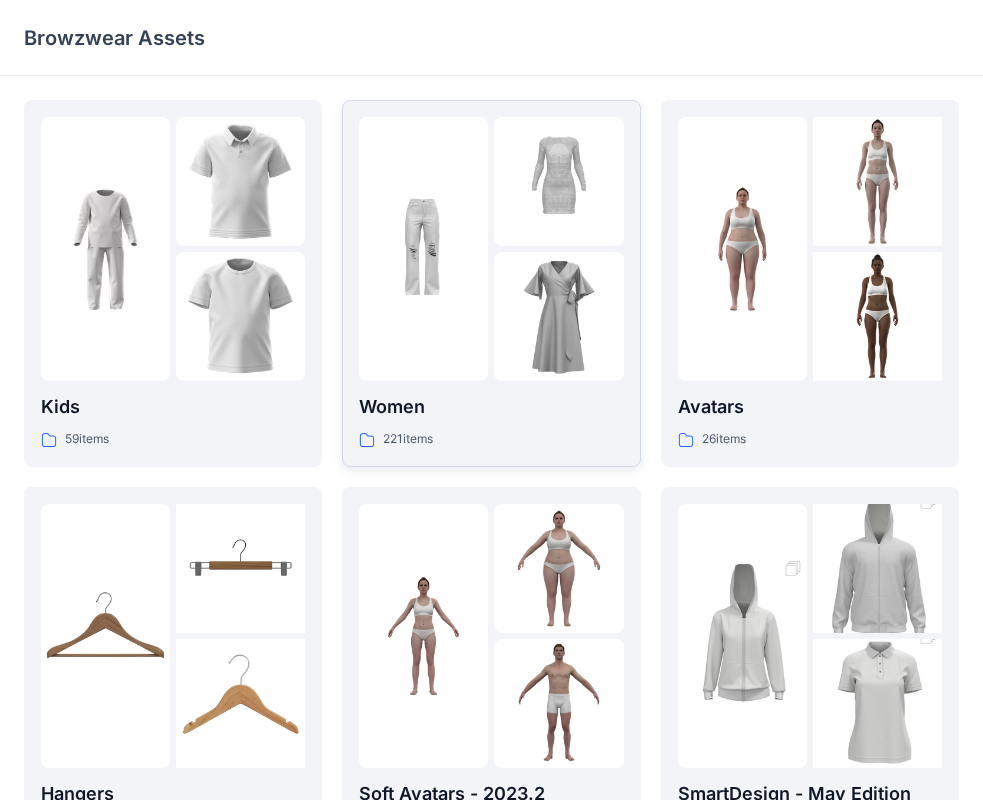 click at bounding box center [558, 316] 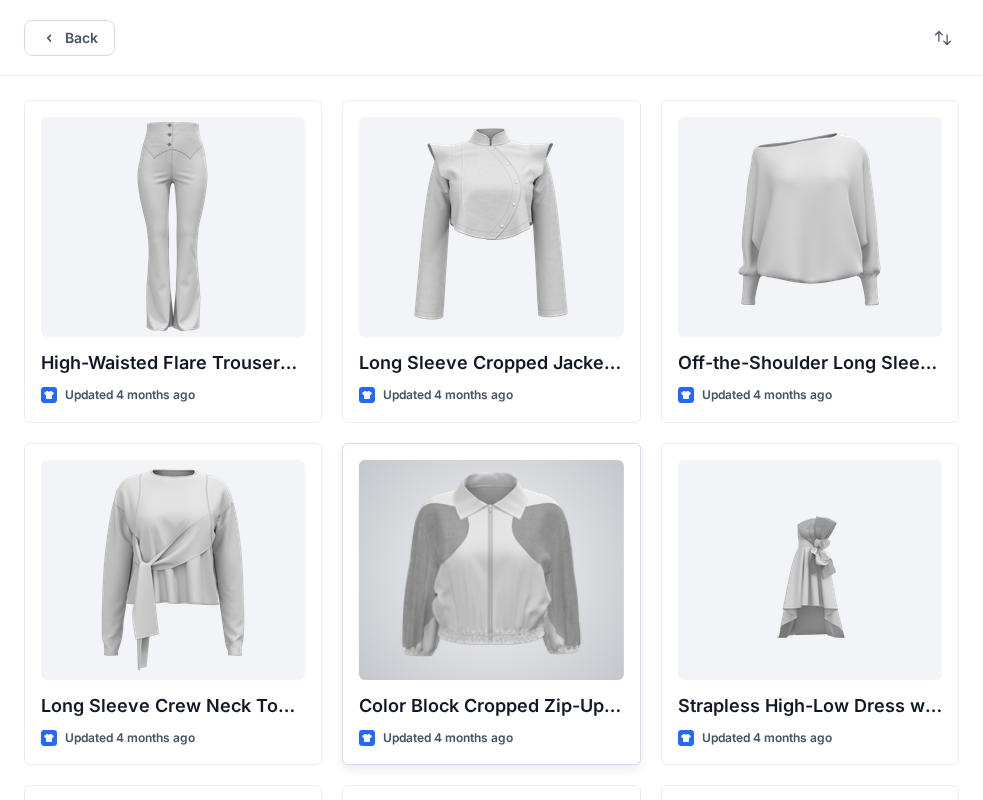 click at bounding box center (491, 570) 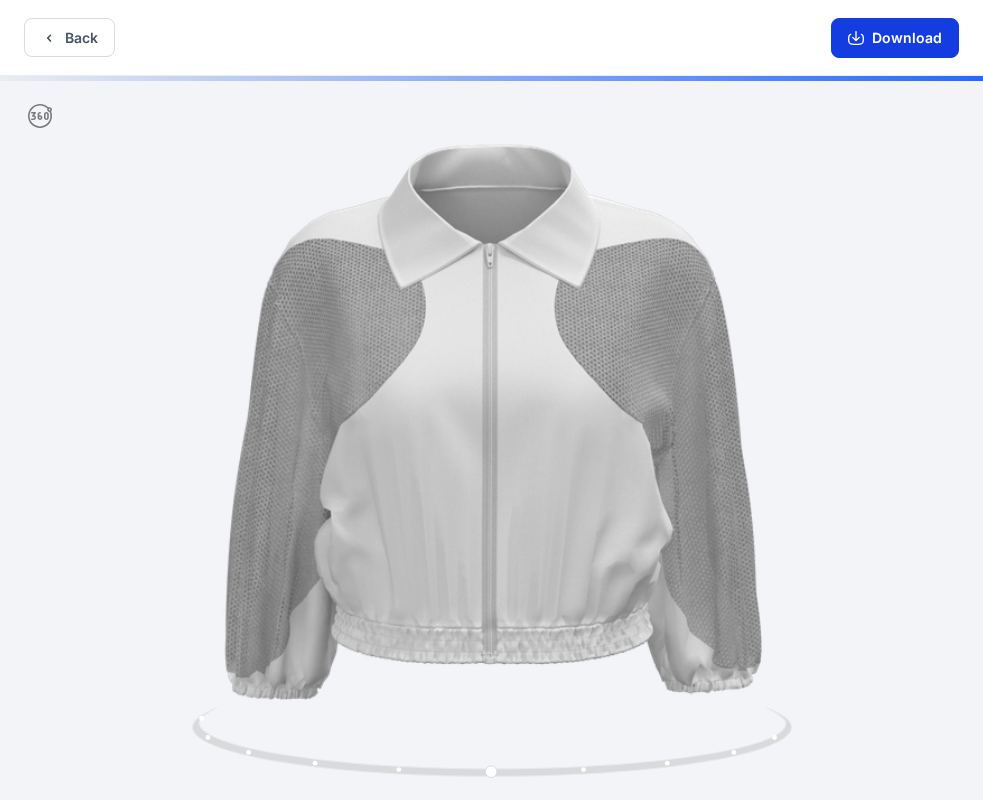 click on "Download" at bounding box center [895, 38] 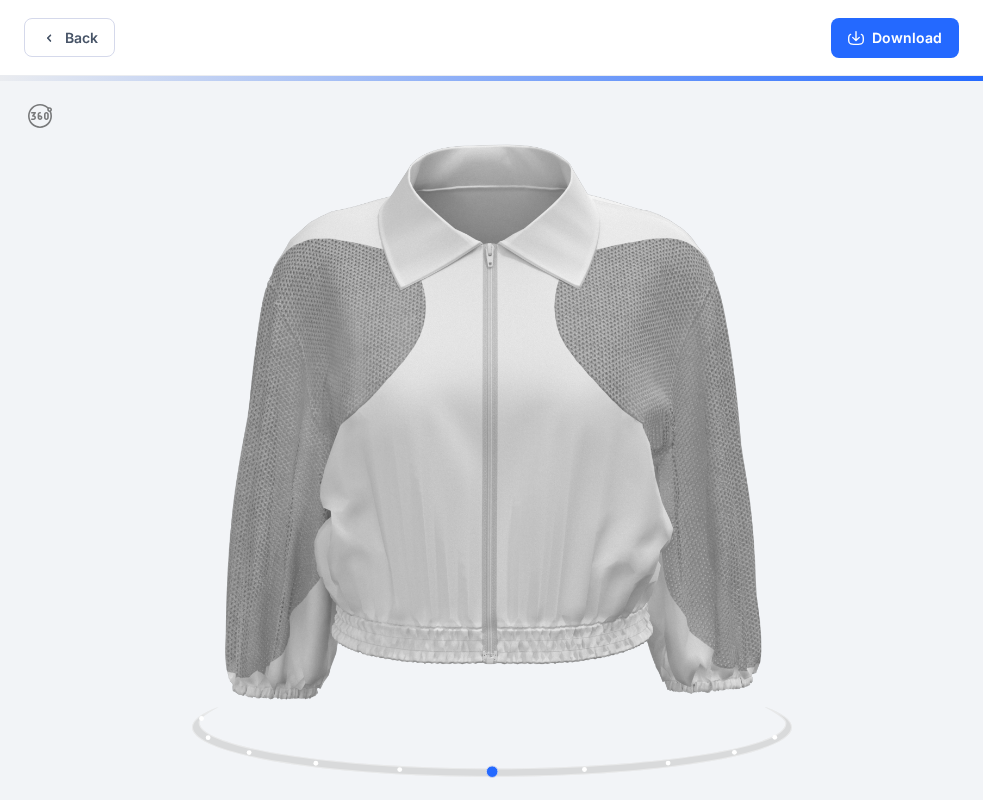 click at bounding box center (491, 440) 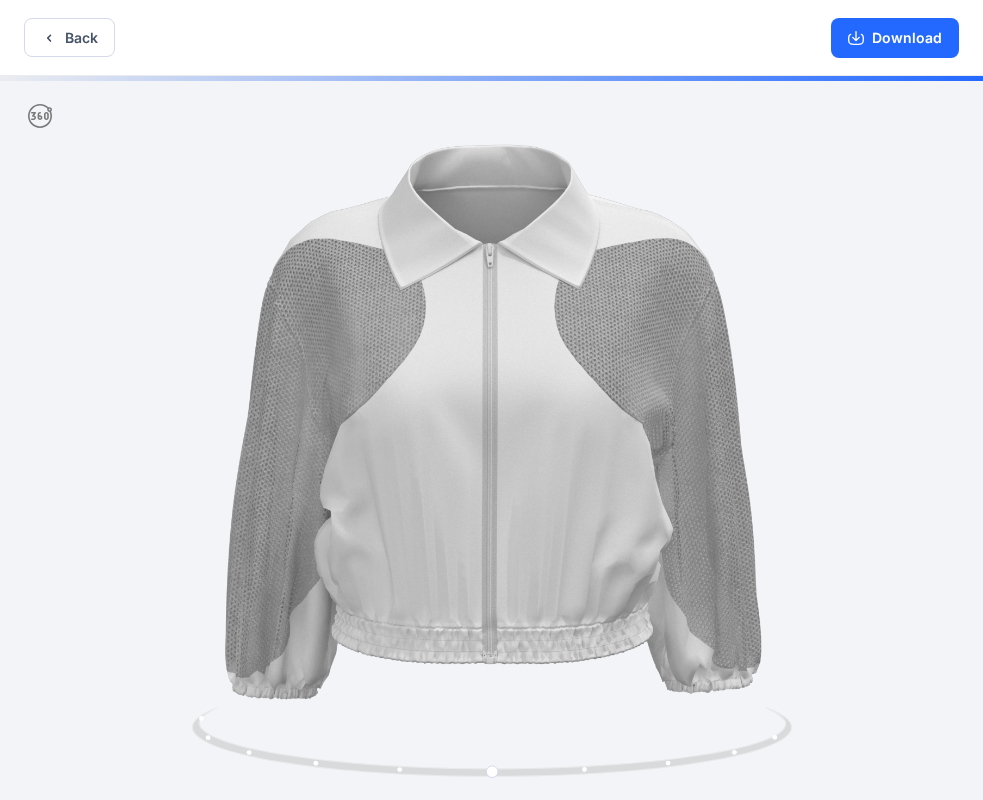 click at bounding box center [491, 440] 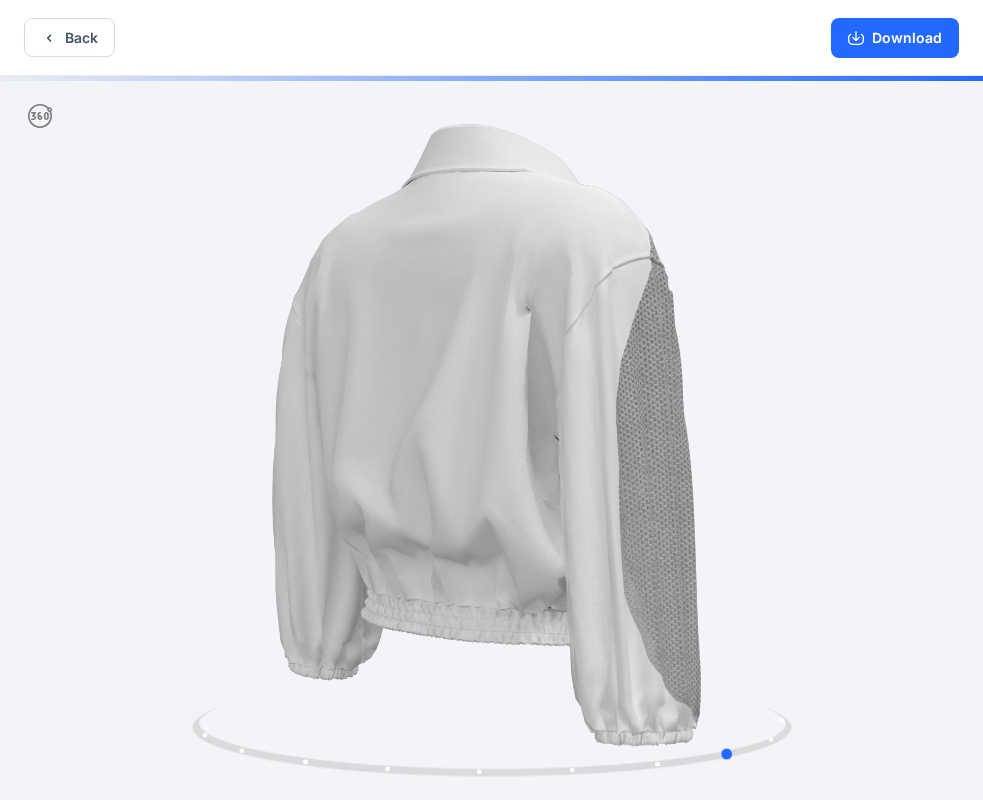 drag, startPoint x: 669, startPoint y: 579, endPoint x: 271, endPoint y: 534, distance: 400.5359 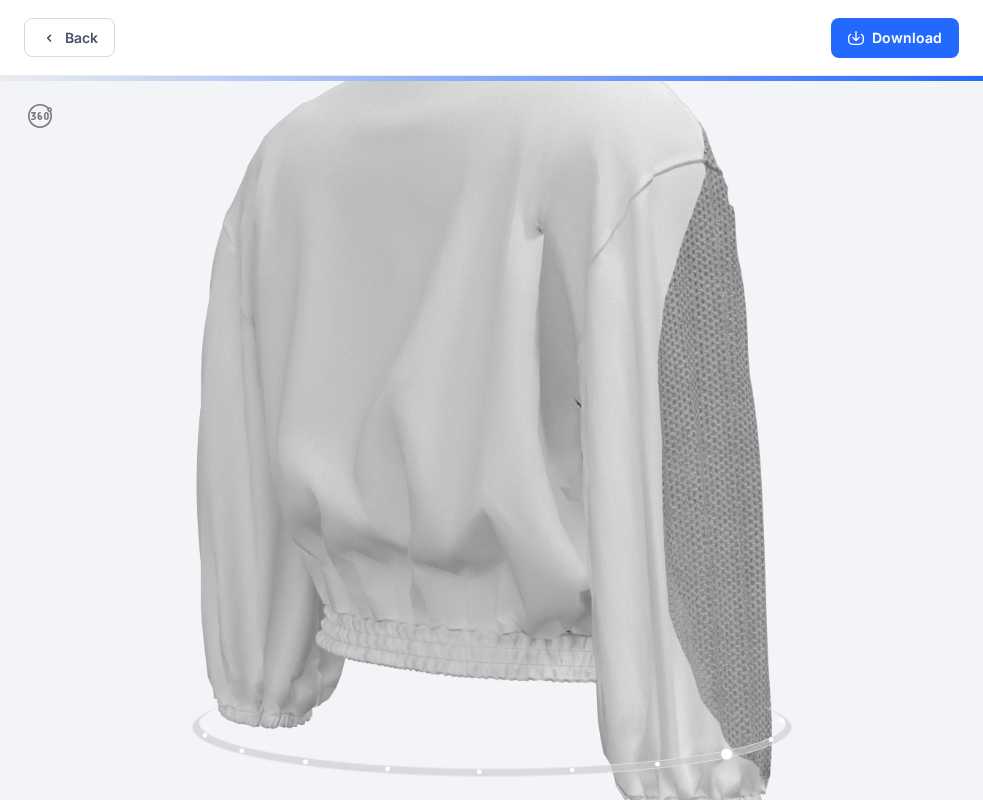 drag, startPoint x: 510, startPoint y: 690, endPoint x: 459, endPoint y: 604, distance: 99.985 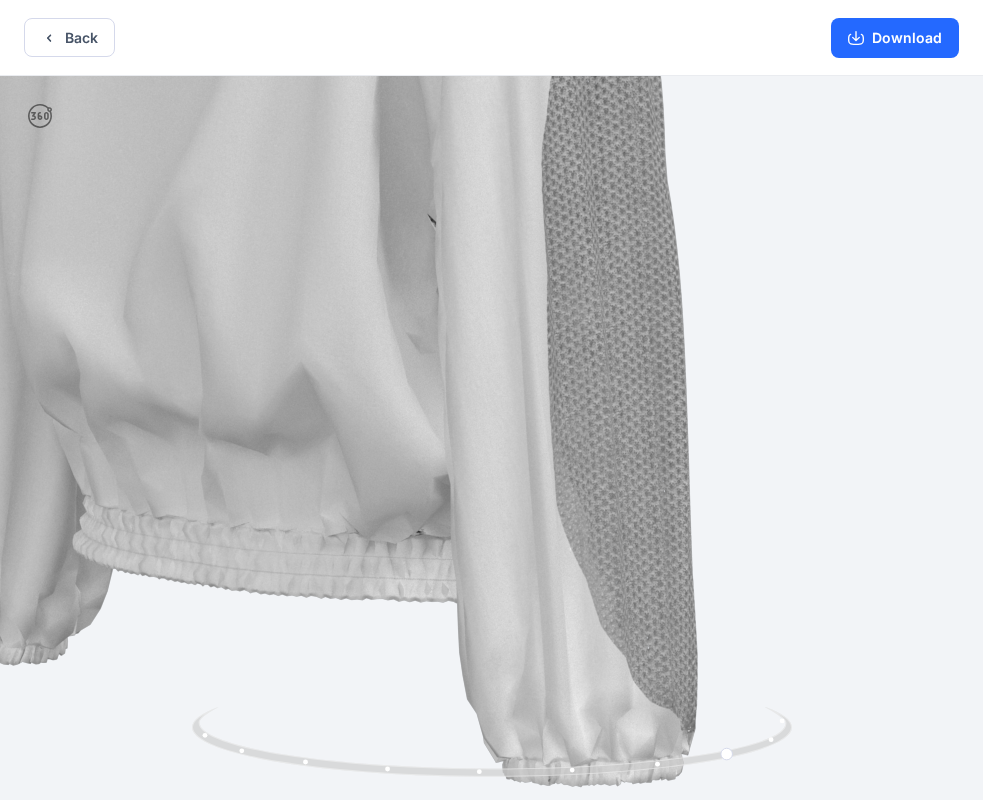 drag, startPoint x: 576, startPoint y: 583, endPoint x: 367, endPoint y: 571, distance: 209.34421 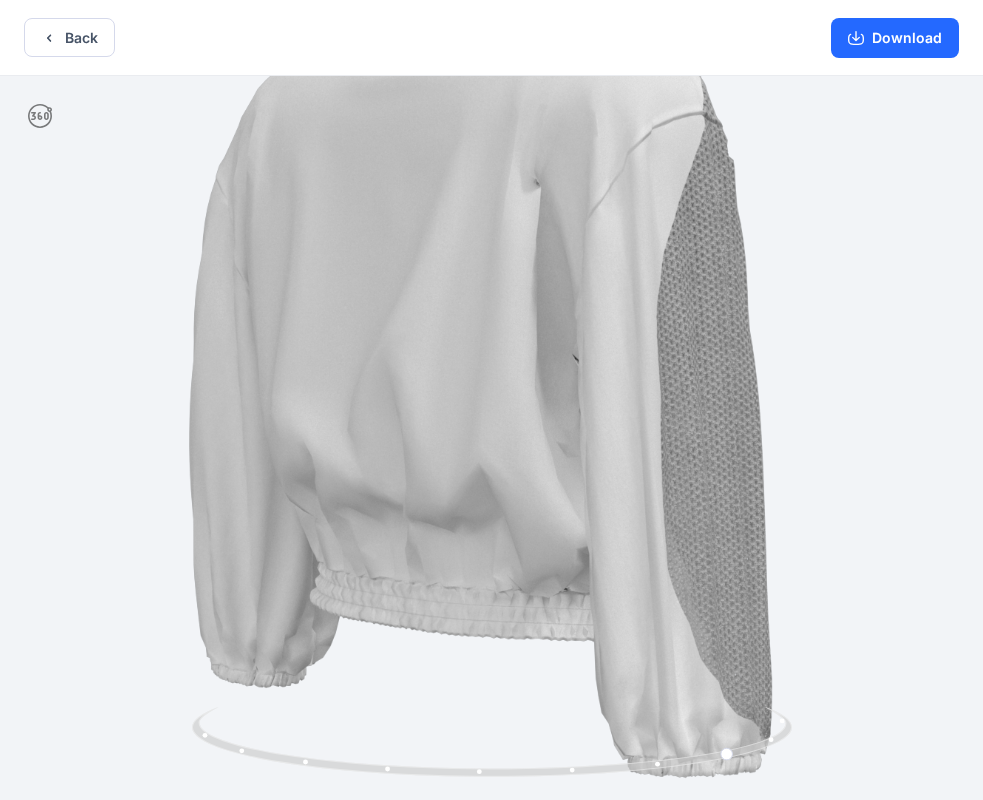 drag, startPoint x: 867, startPoint y: 469, endPoint x: 788, endPoint y: 477, distance: 79.40403 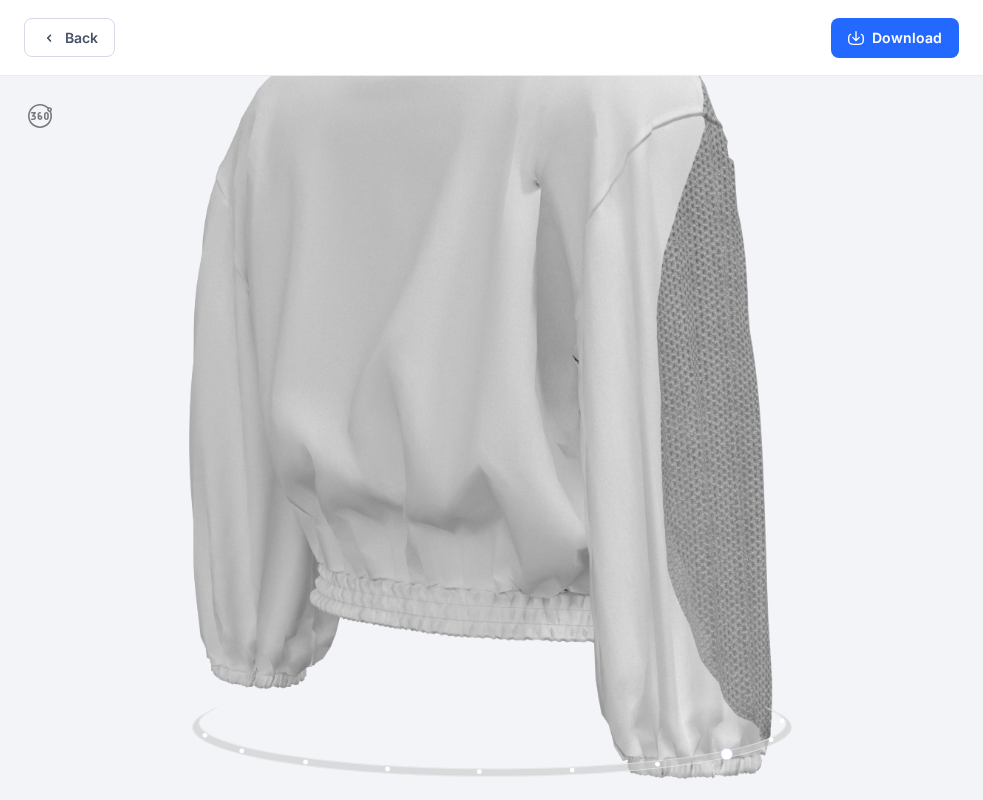 drag, startPoint x: 179, startPoint y: 424, endPoint x: 125, endPoint y: 425, distance: 54.00926 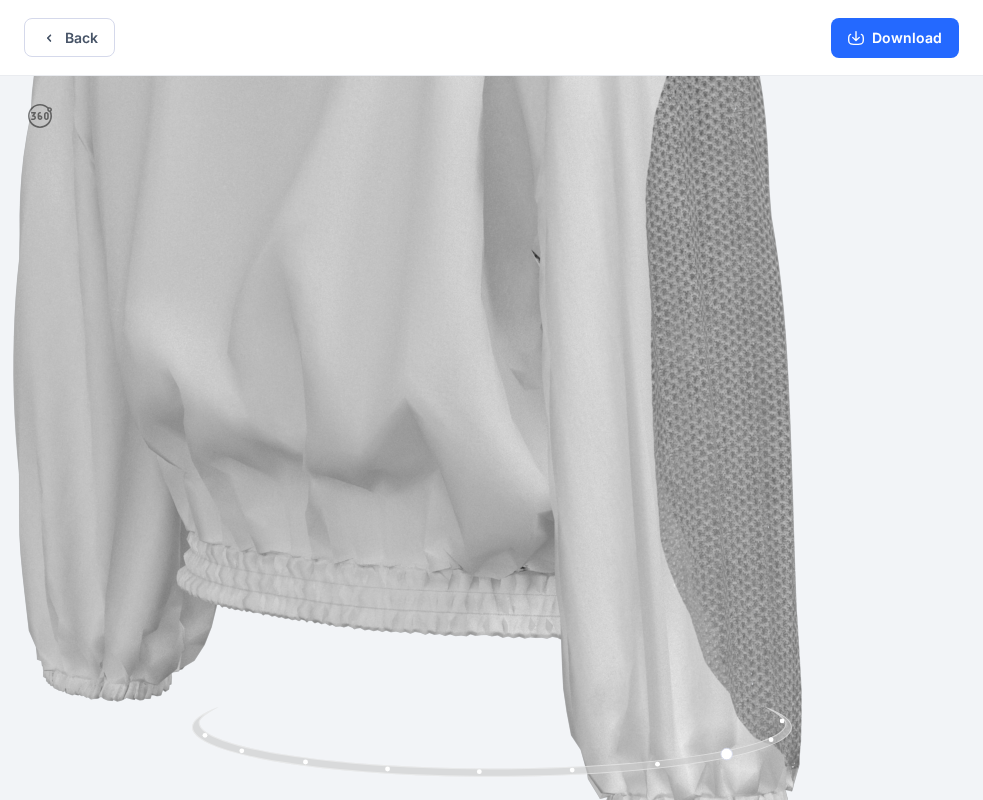 drag, startPoint x: 647, startPoint y: 580, endPoint x: 562, endPoint y: 580, distance: 85 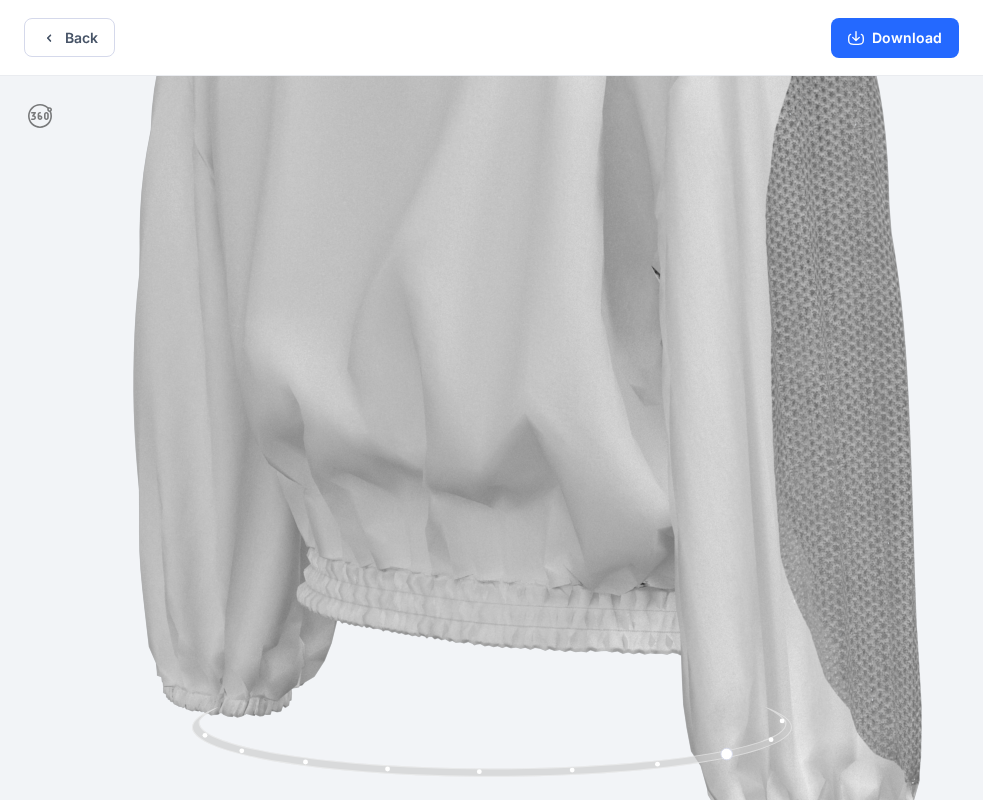 drag, startPoint x: 234, startPoint y: 527, endPoint x: 365, endPoint y: 544, distance: 132.09845 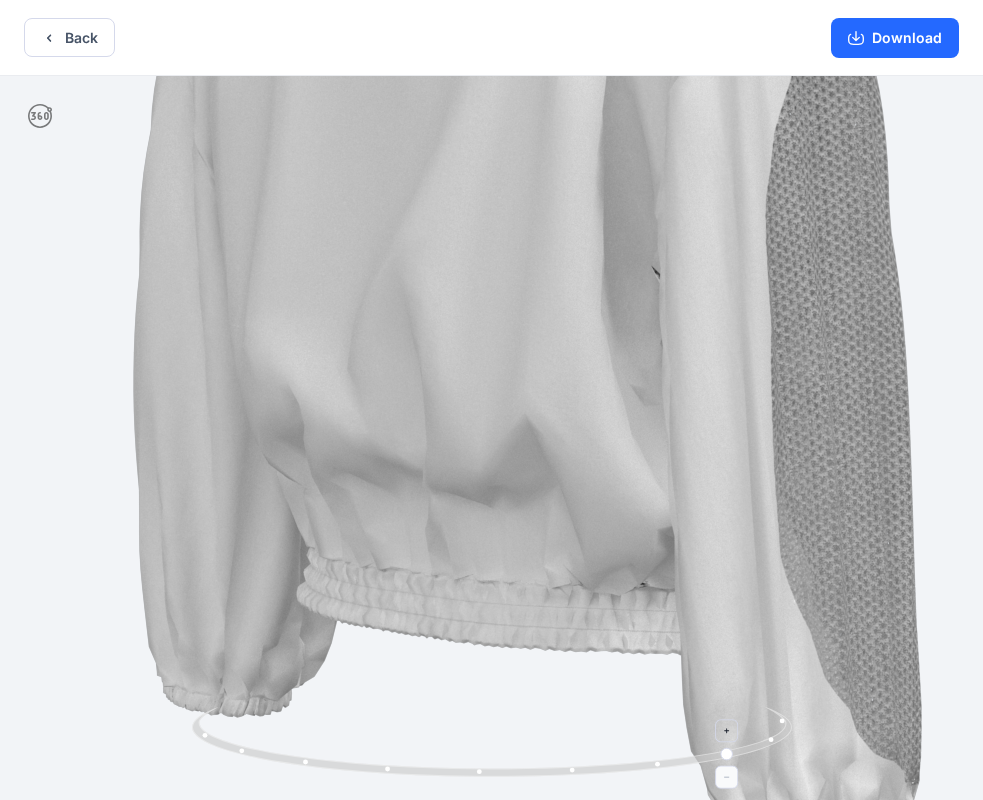 drag, startPoint x: 730, startPoint y: 723, endPoint x: 581, endPoint y: 733, distance: 149.33519 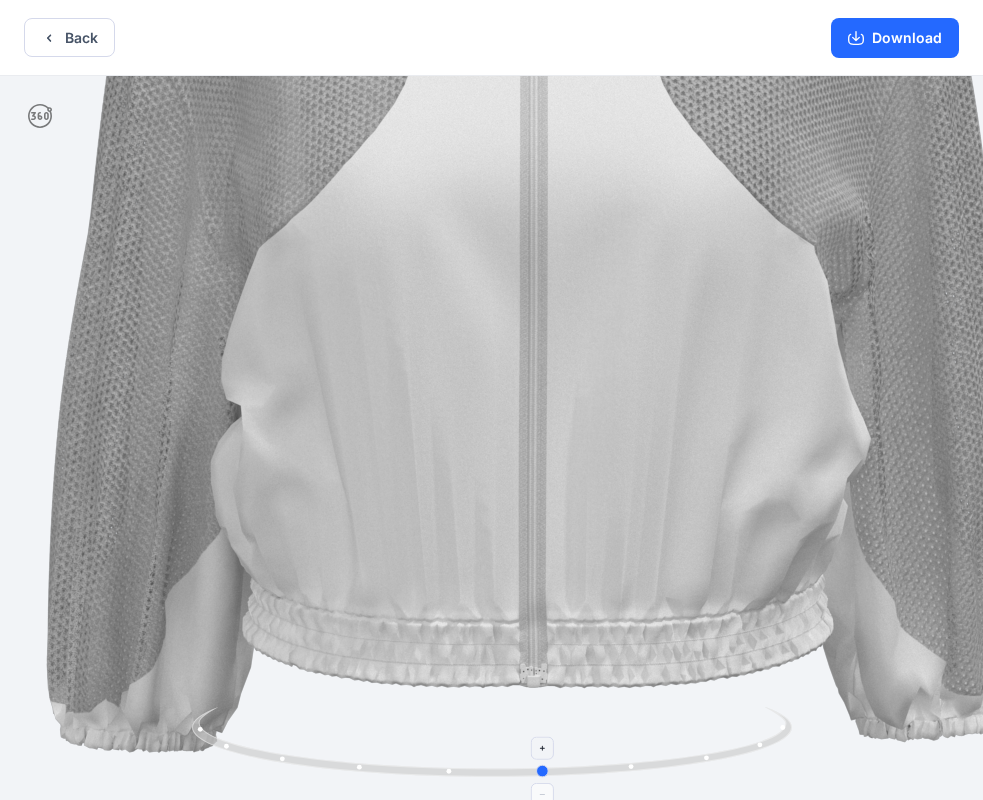 drag, startPoint x: 729, startPoint y: 756, endPoint x: 538, endPoint y: 750, distance: 191.09422 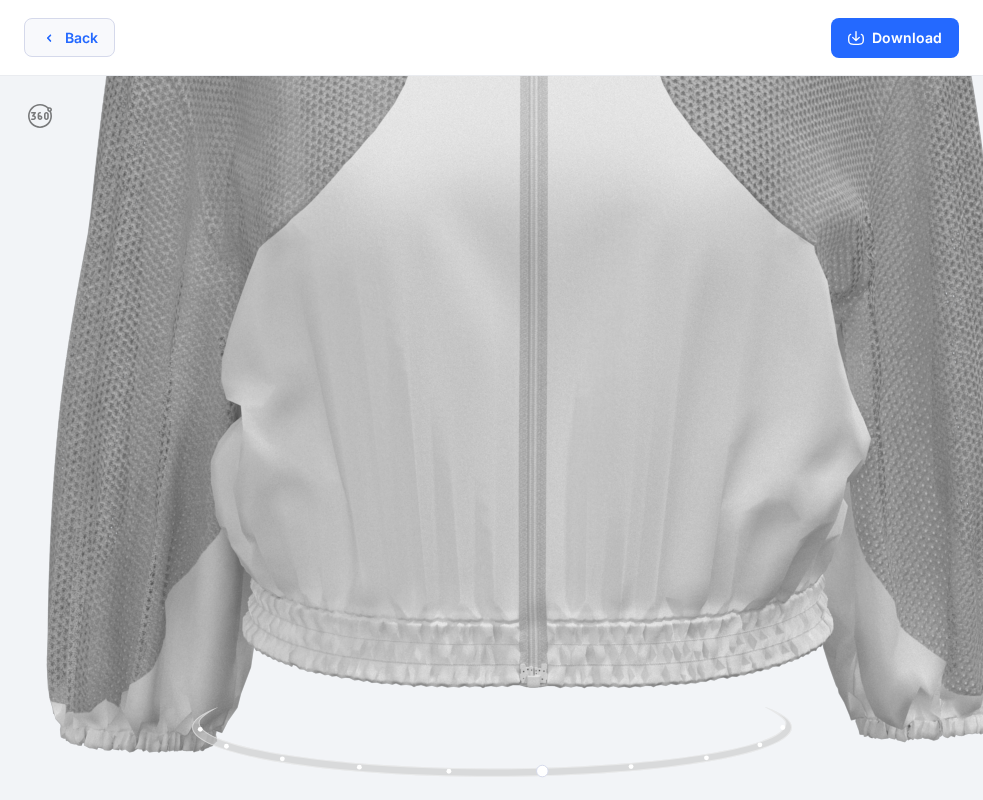 click on "Back" at bounding box center [69, 37] 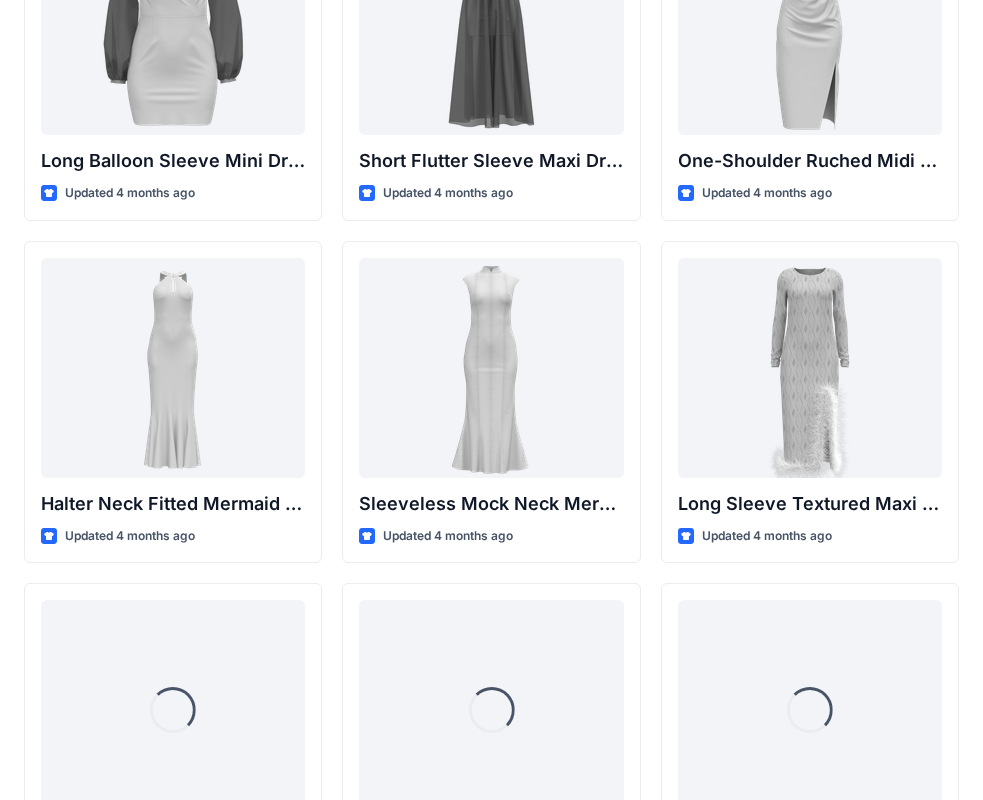 scroll, scrollTop: 1246, scrollLeft: 0, axis: vertical 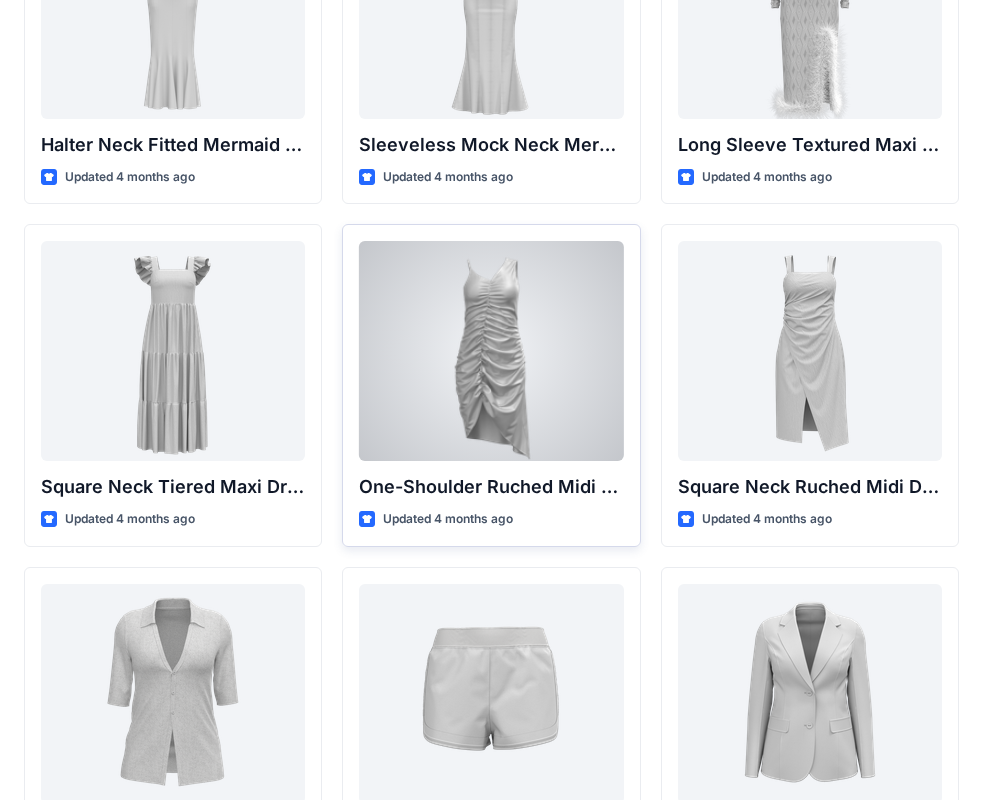 click at bounding box center [491, 351] 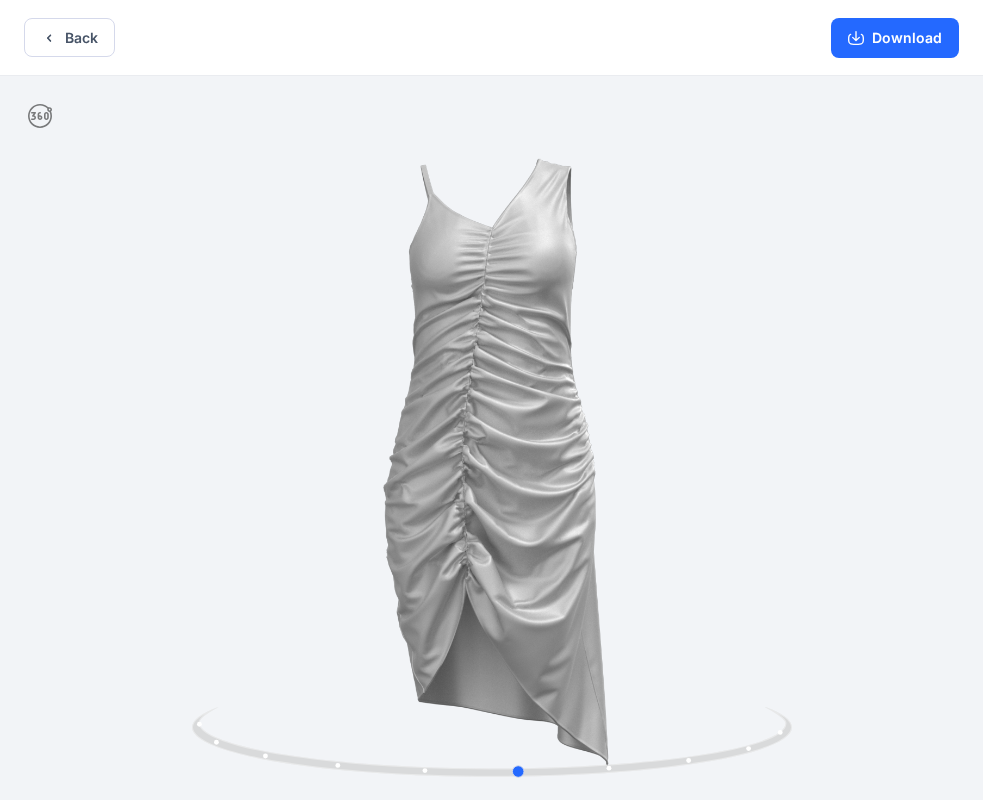 drag, startPoint x: 619, startPoint y: 507, endPoint x: 647, endPoint y: 510, distance: 28.160255 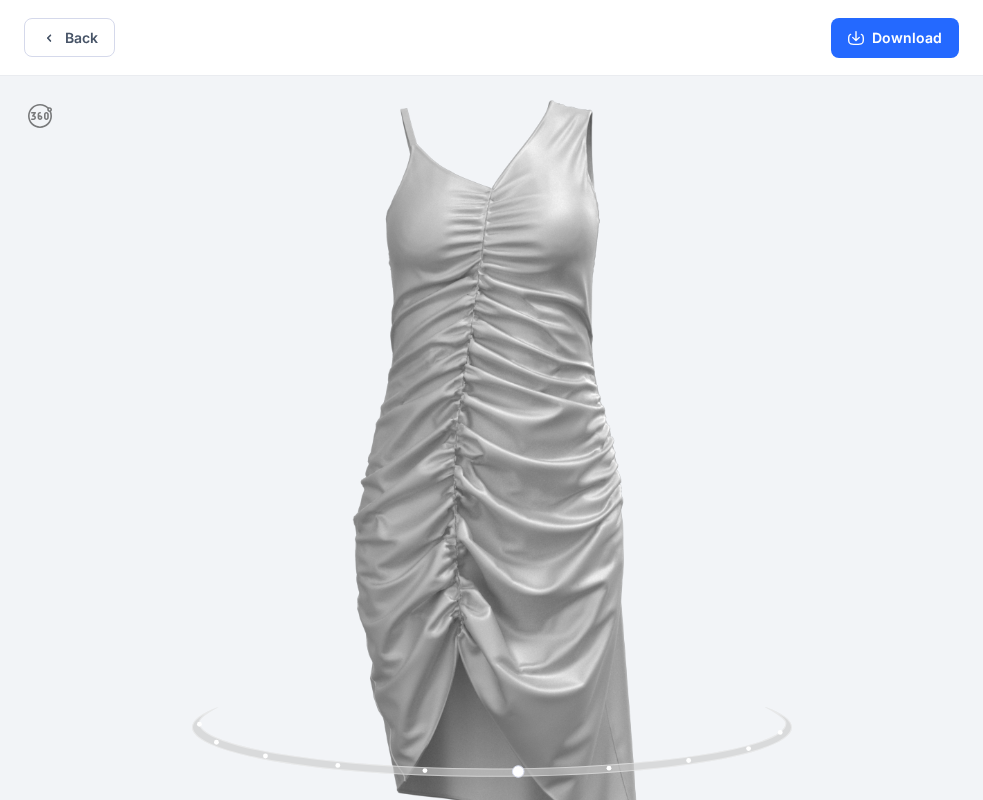 drag, startPoint x: 587, startPoint y: 418, endPoint x: 514, endPoint y: 437, distance: 75.43209 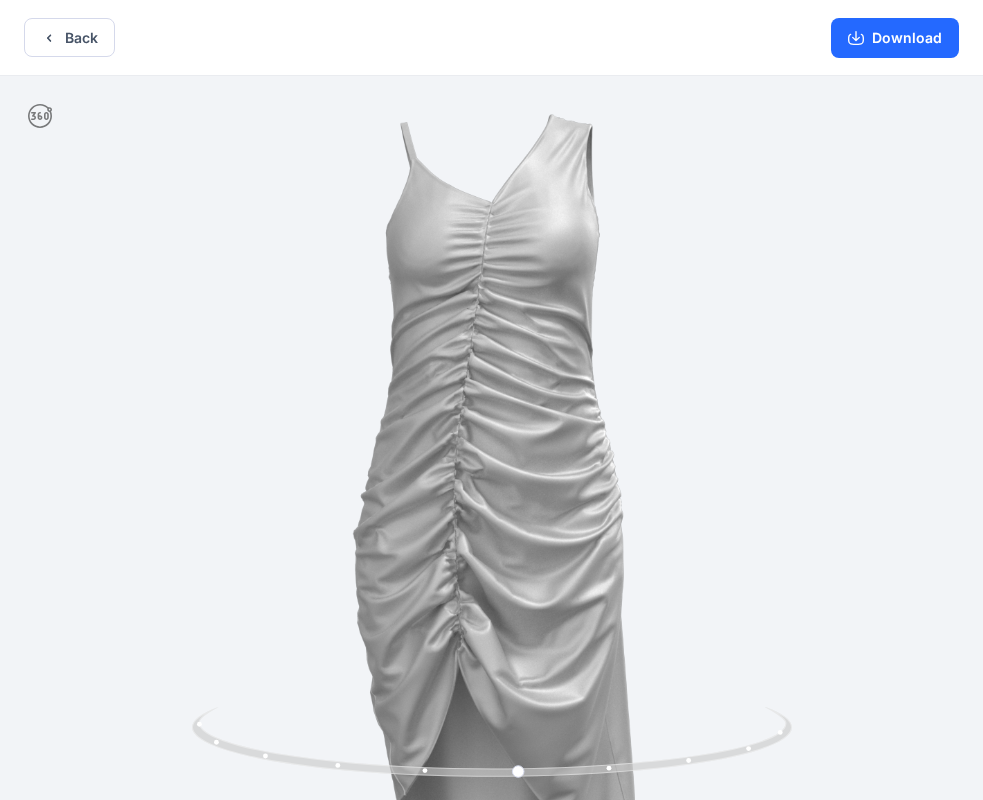 drag, startPoint x: 769, startPoint y: 644, endPoint x: 673, endPoint y: 662, distance: 97.67292 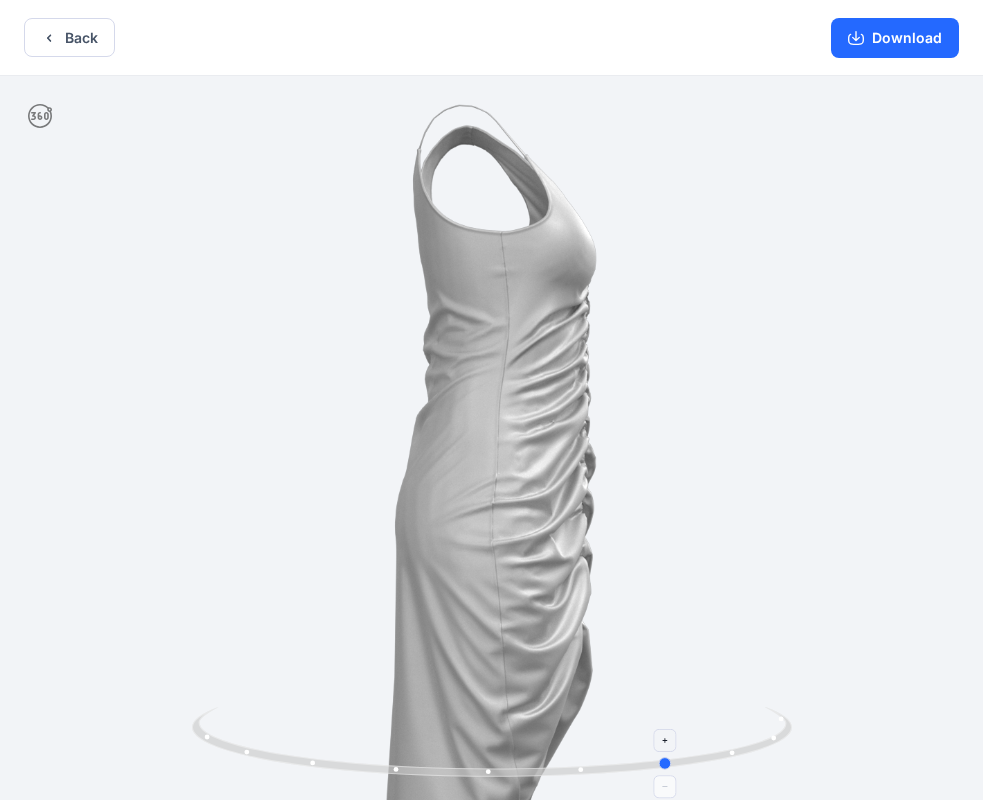 drag, startPoint x: 777, startPoint y: 720, endPoint x: 329, endPoint y: 720, distance: 448 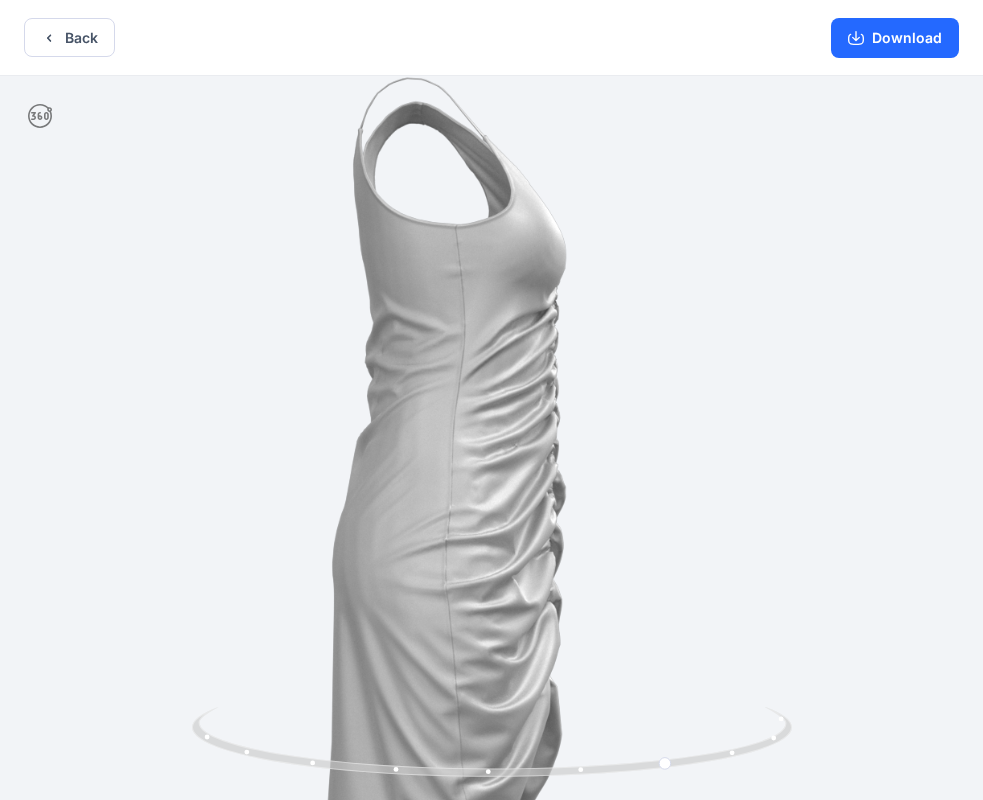 drag, startPoint x: 796, startPoint y: 575, endPoint x: 707, endPoint y: 580, distance: 89.140335 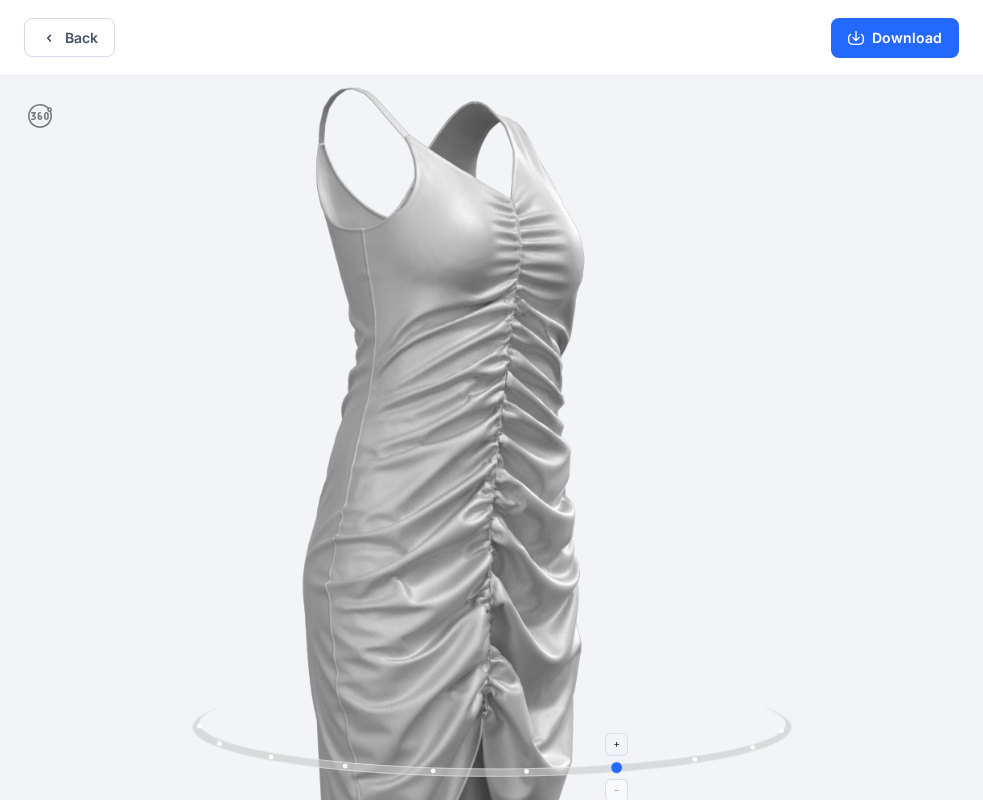 drag, startPoint x: 766, startPoint y: 740, endPoint x: 716, endPoint y: 750, distance: 50.990196 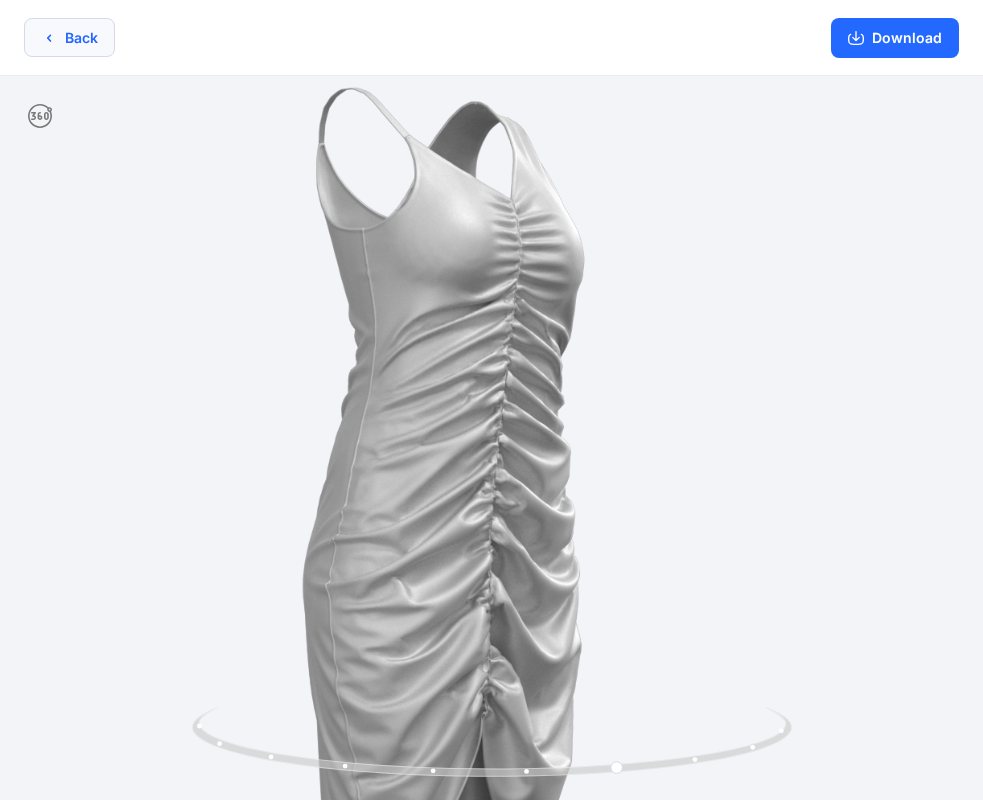 click on "Back" at bounding box center [69, 37] 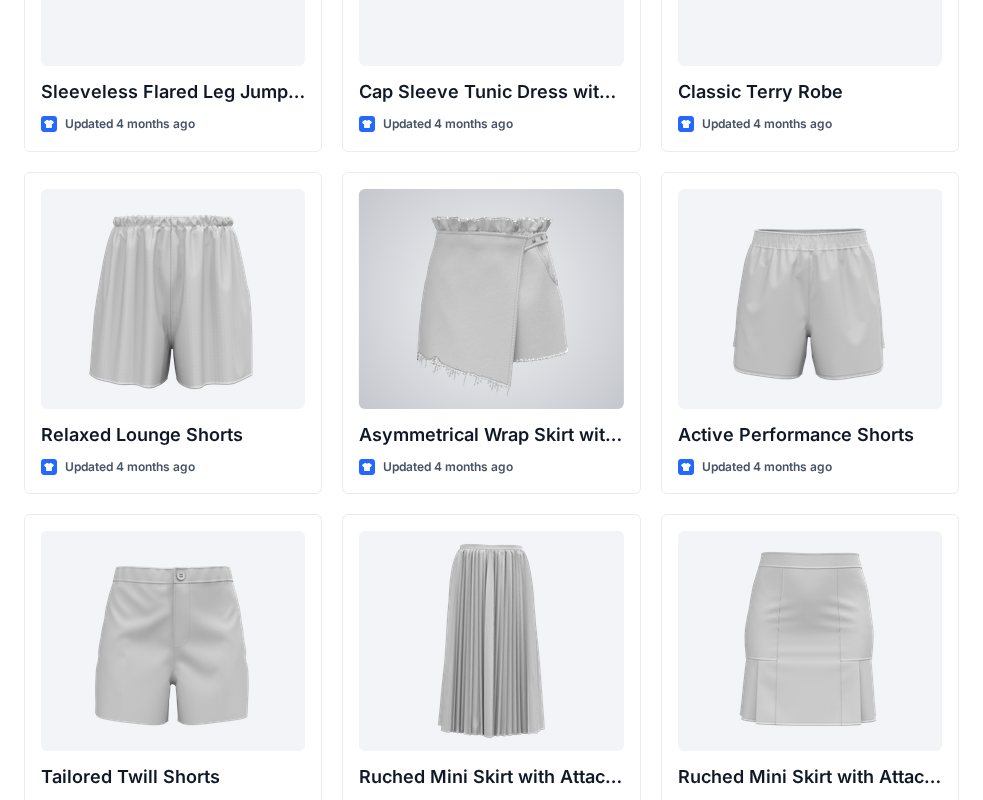 scroll, scrollTop: 4783, scrollLeft: 0, axis: vertical 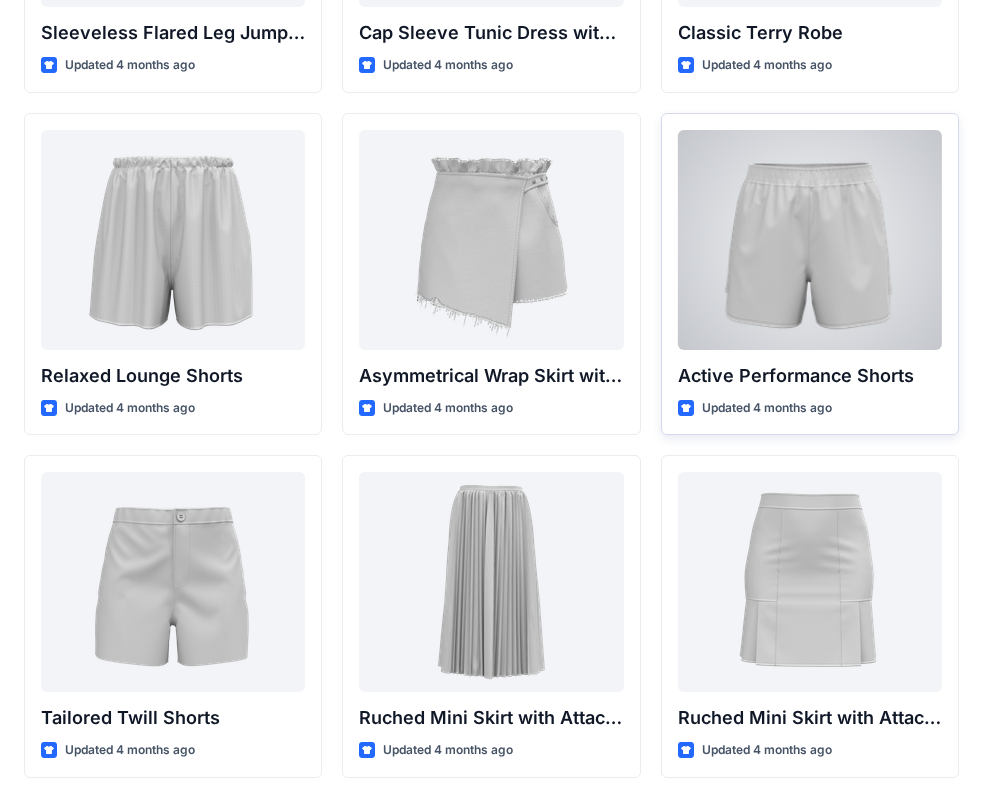 click at bounding box center (810, 240) 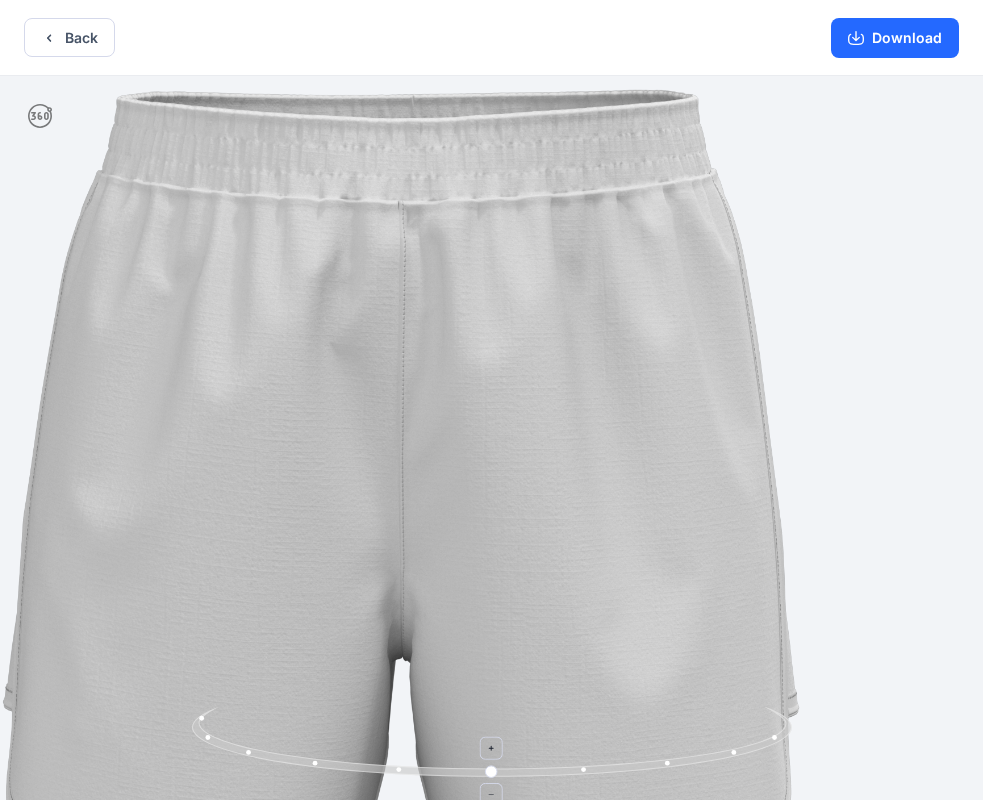 drag, startPoint x: 804, startPoint y: 690, endPoint x: 606, endPoint y: 710, distance: 199.00754 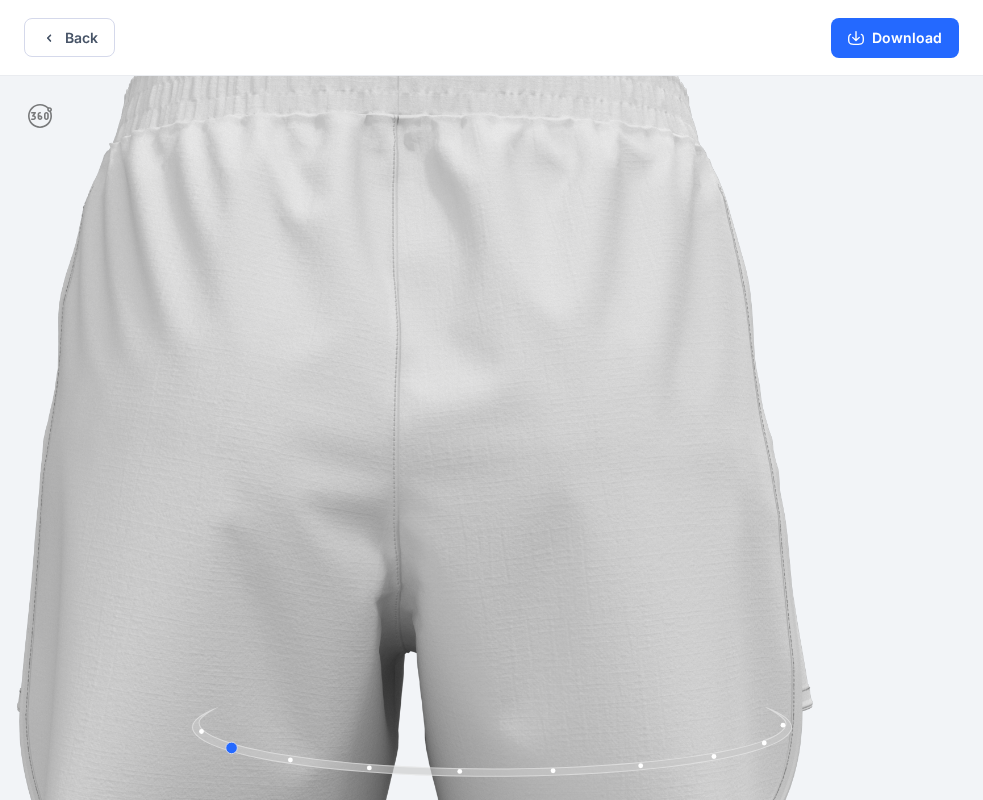drag, startPoint x: 491, startPoint y: 774, endPoint x: 822, endPoint y: 748, distance: 332.0196 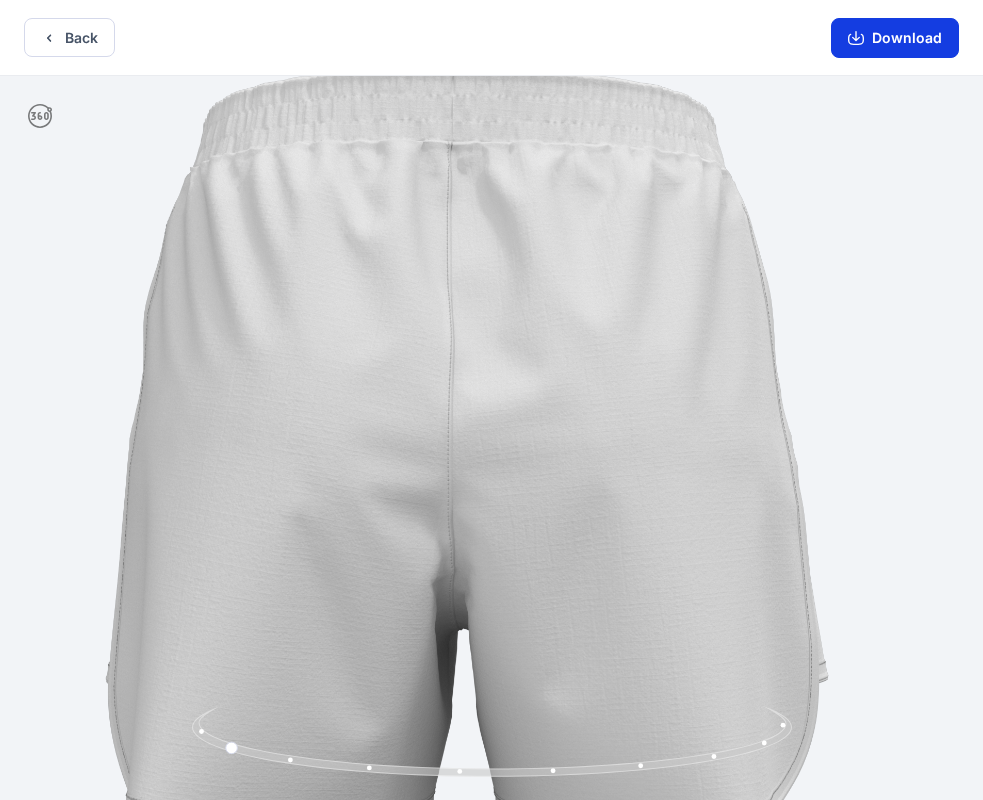 click on "Download" at bounding box center (895, 38) 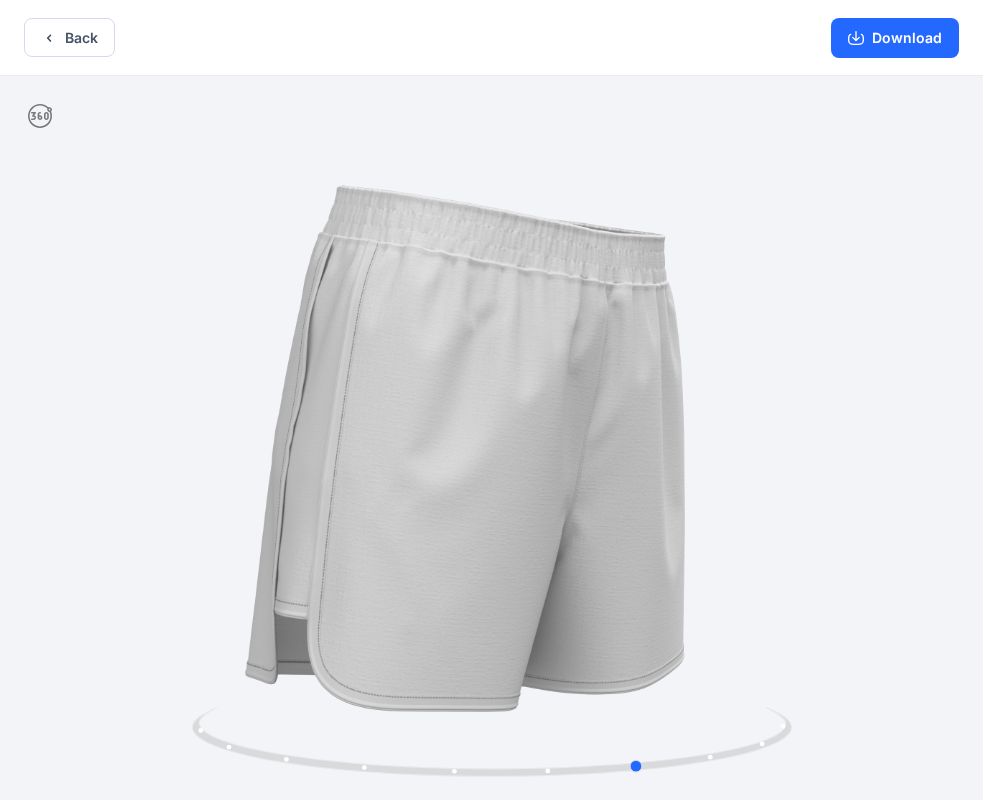 drag, startPoint x: 232, startPoint y: 174, endPoint x: 85, endPoint y: 221, distance: 154.33081 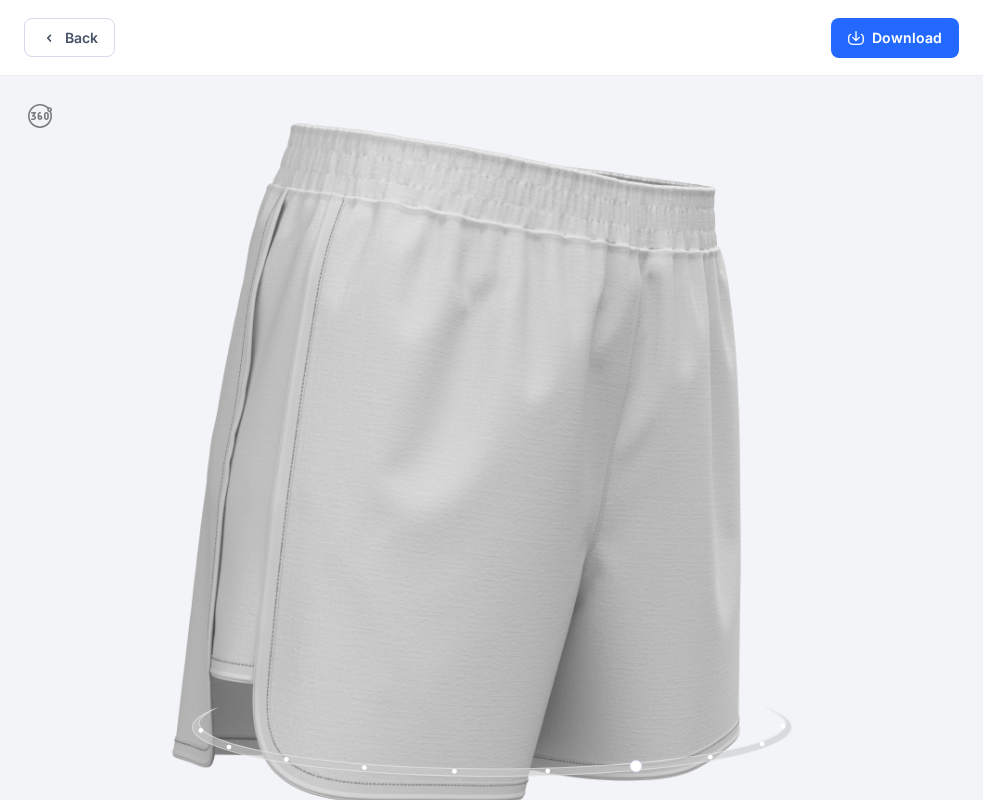 drag, startPoint x: 904, startPoint y: 294, endPoint x: 916, endPoint y: 296, distance: 12.165525 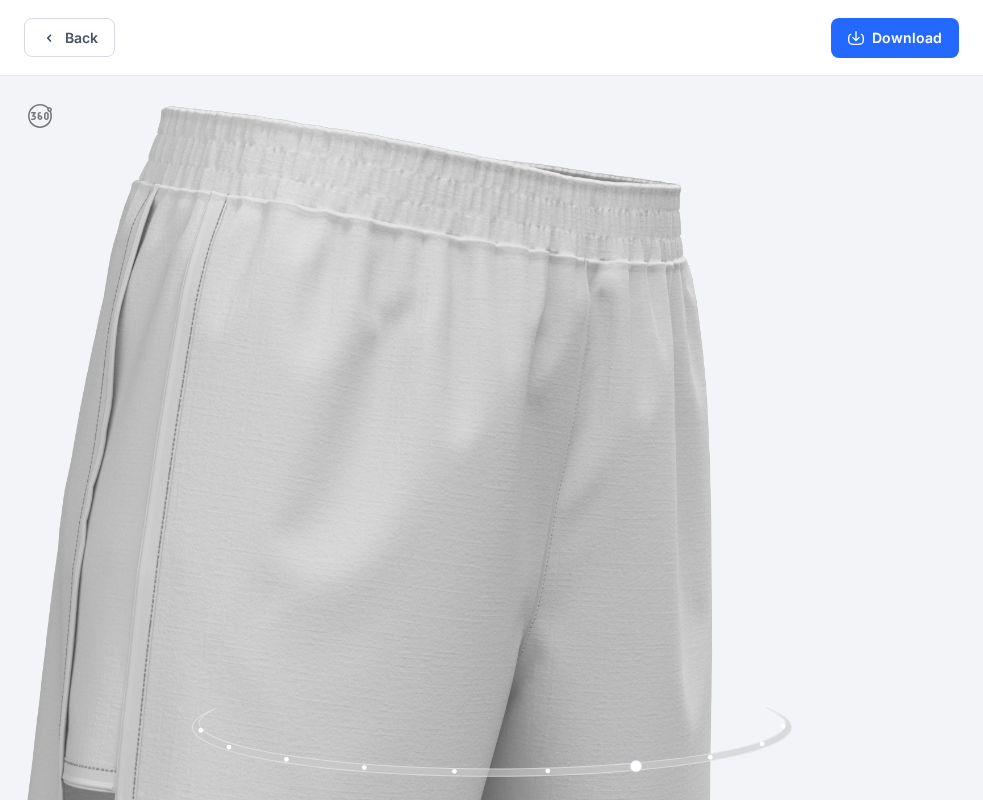 drag, startPoint x: 865, startPoint y: 538, endPoint x: 731, endPoint y: 595, distance: 145.61937 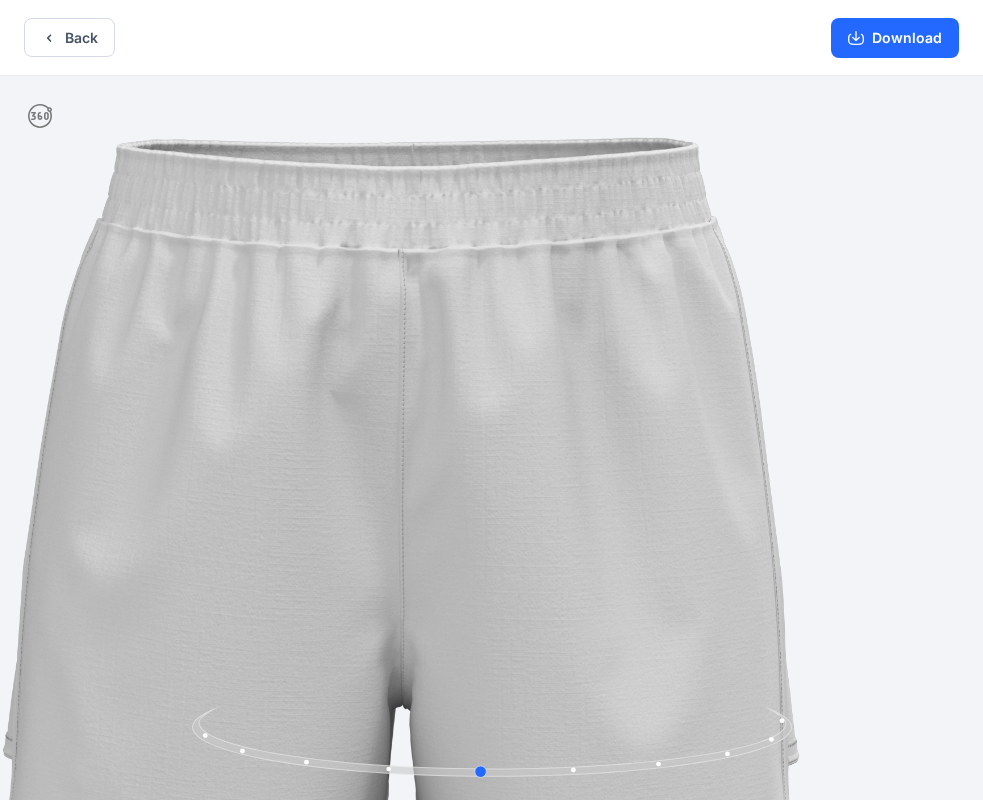 drag, startPoint x: 638, startPoint y: 762, endPoint x: 1073, endPoint y: 622, distance: 456.97375 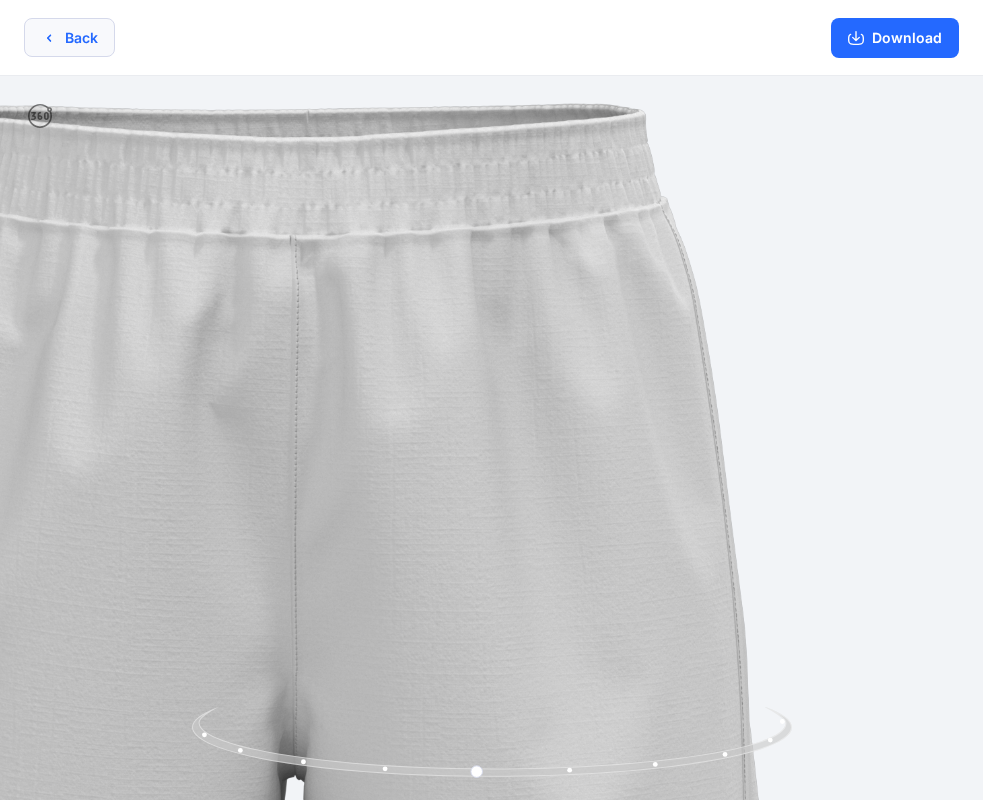 click 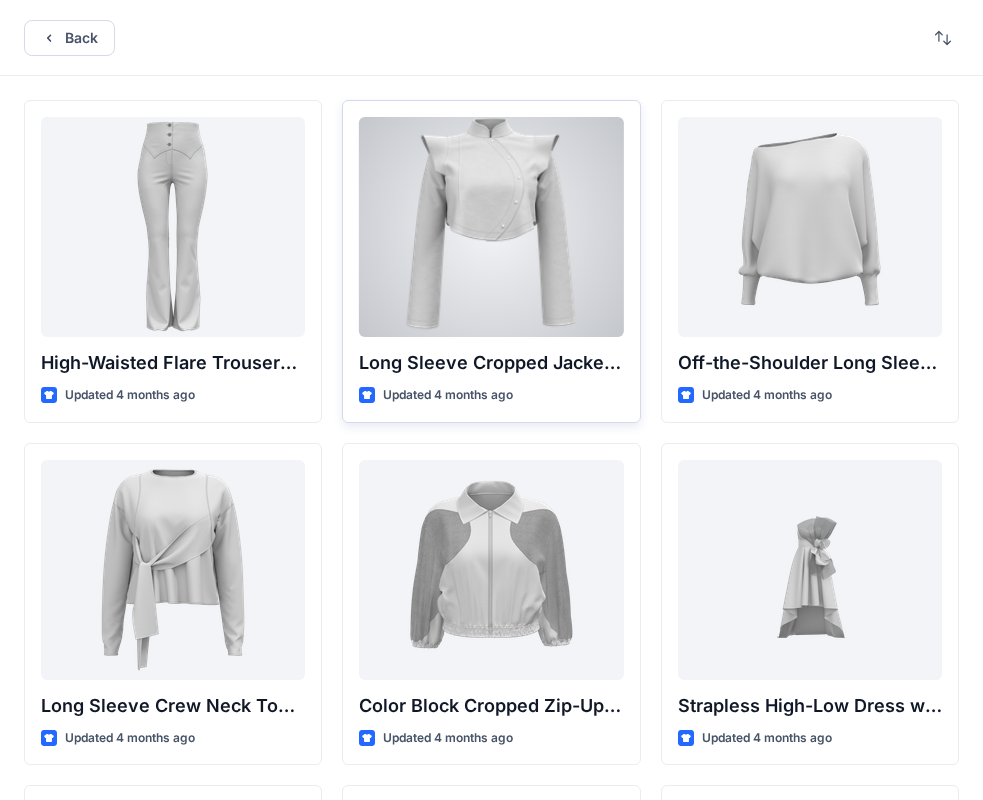 click at bounding box center [491, 227] 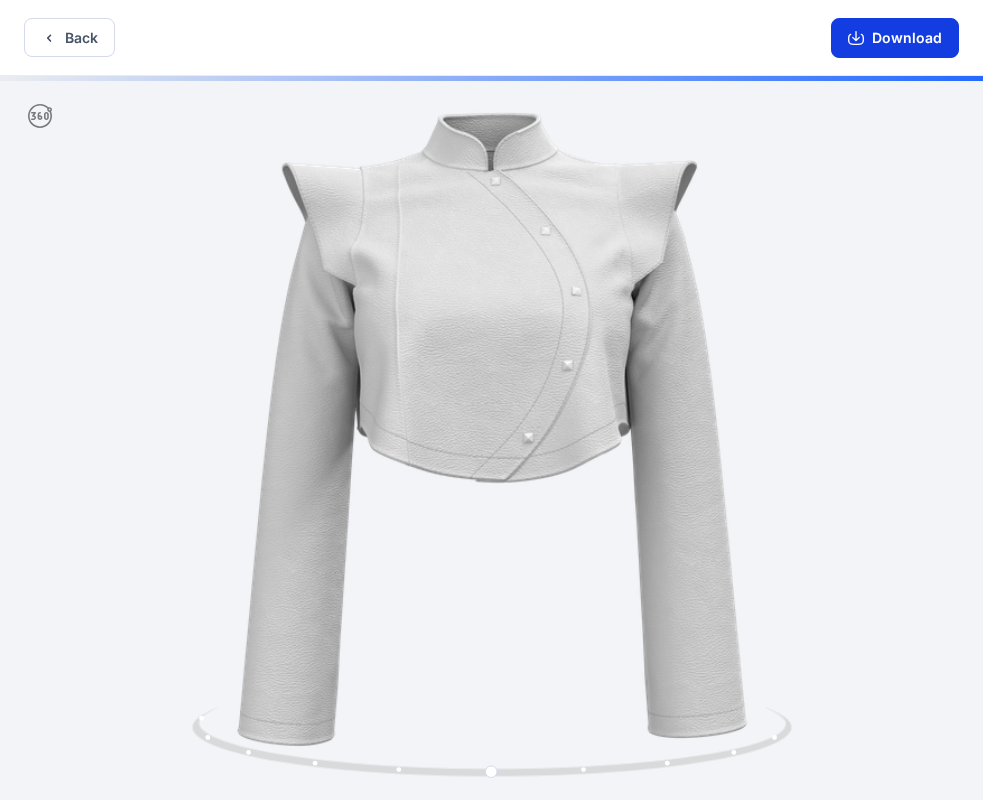 click on "Download" at bounding box center (895, 38) 